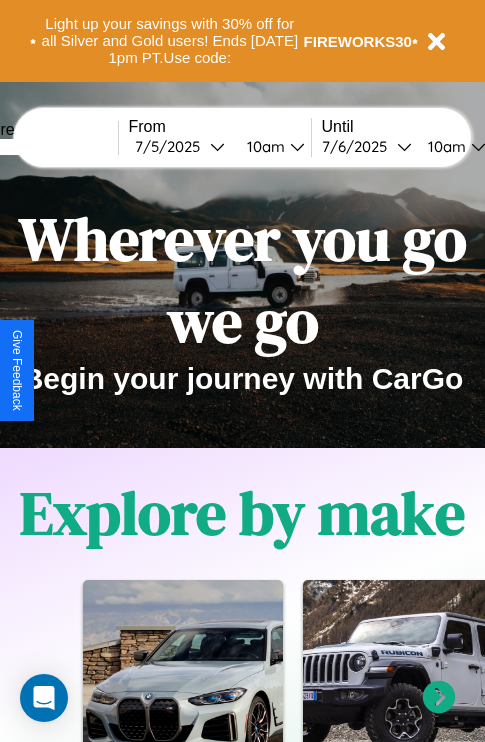 scroll, scrollTop: 0, scrollLeft: 0, axis: both 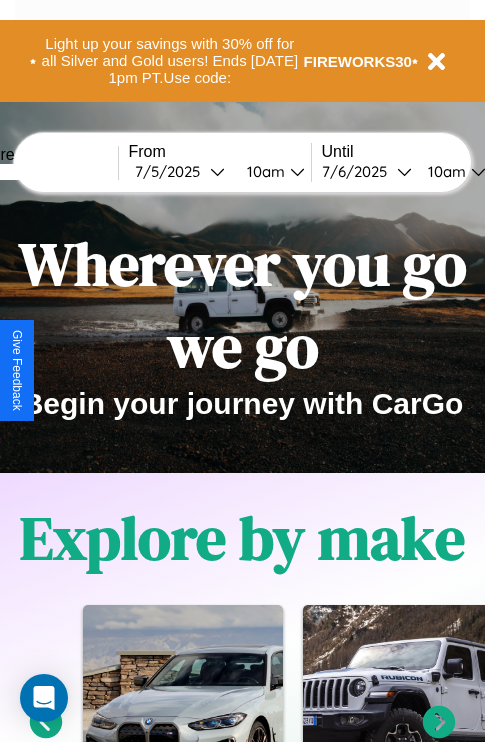 click at bounding box center [43, 172] 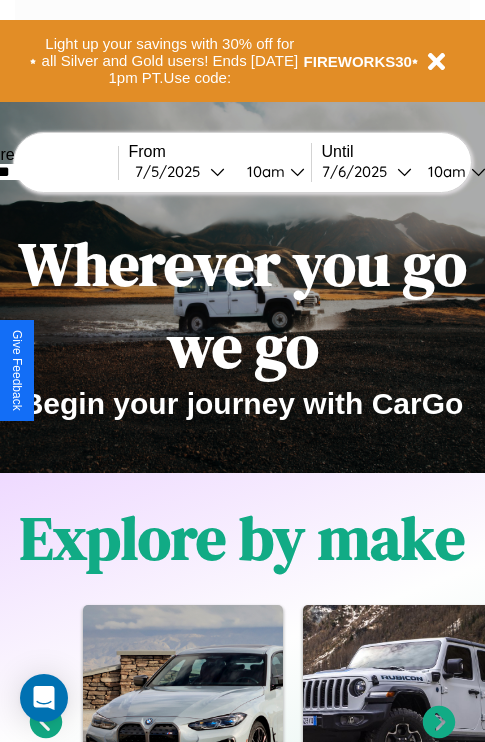 type on "*******" 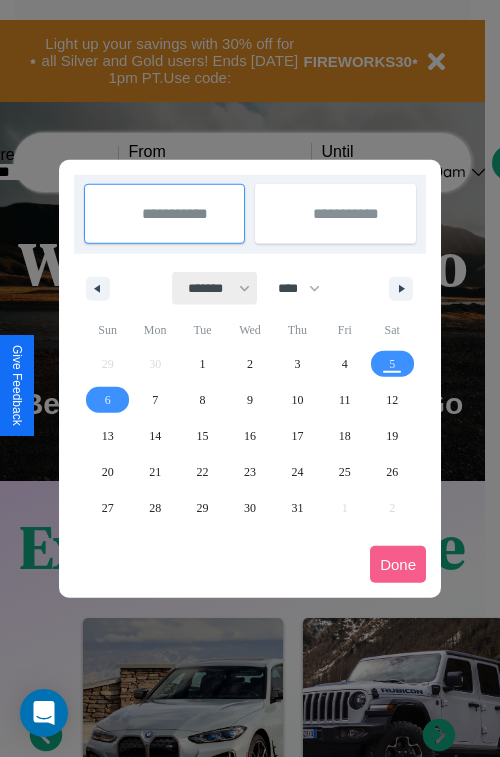 click on "******* ******** ***** ***** *** **** **** ****** ********* ******* ******** ********" at bounding box center [215, 288] 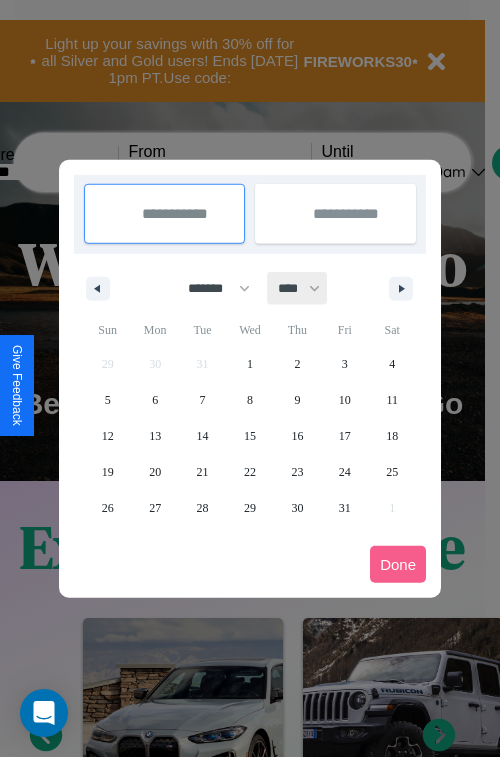 click on "**** **** **** **** **** **** **** **** **** **** **** **** **** **** **** **** **** **** **** **** **** **** **** **** **** **** **** **** **** **** **** **** **** **** **** **** **** **** **** **** **** **** **** **** **** **** **** **** **** **** **** **** **** **** **** **** **** **** **** **** **** **** **** **** **** **** **** **** **** **** **** **** **** **** **** **** **** **** **** **** **** **** **** **** **** **** **** **** **** **** **** **** **** **** **** **** **** **** **** **** **** **** **** **** **** **** **** **** **** **** **** **** **** **** **** **** **** **** **** **** ****" at bounding box center (298, 288) 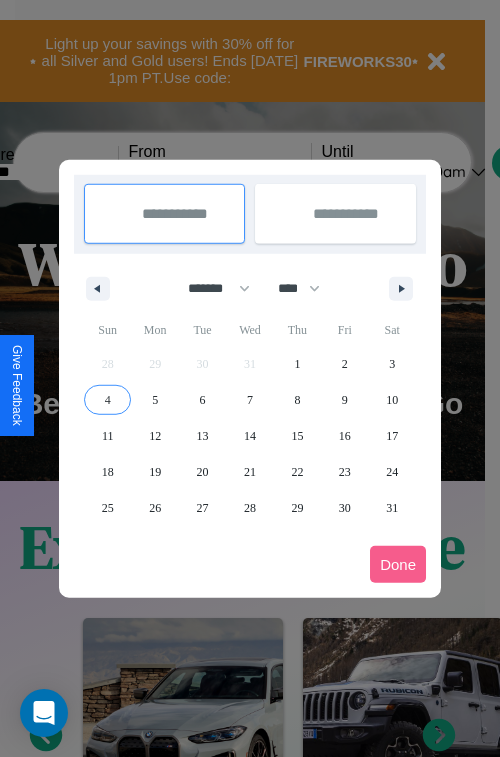 click on "4" at bounding box center (108, 400) 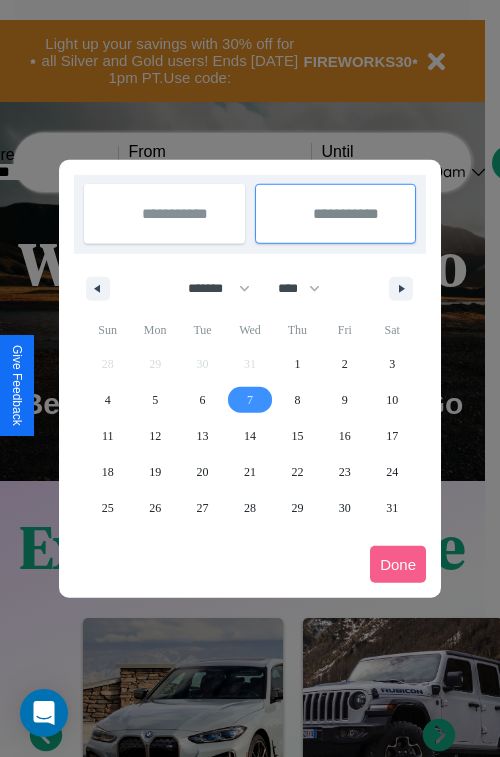 click on "7" at bounding box center [250, 400] 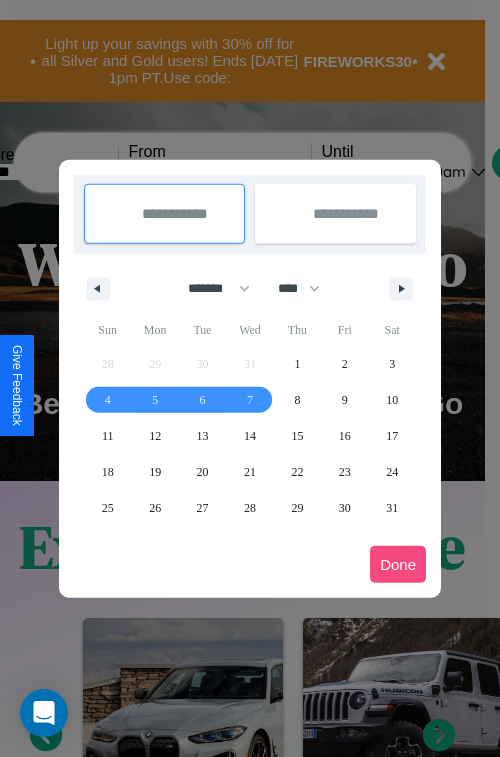 click on "Done" at bounding box center (398, 564) 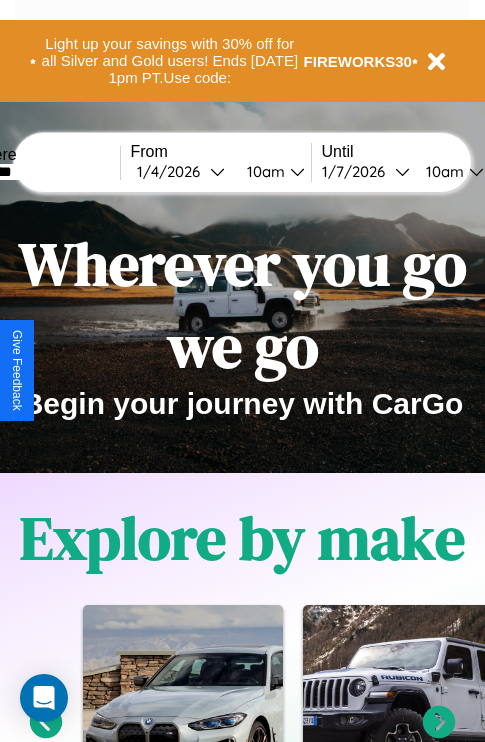 click on "10am" at bounding box center (263, 171) 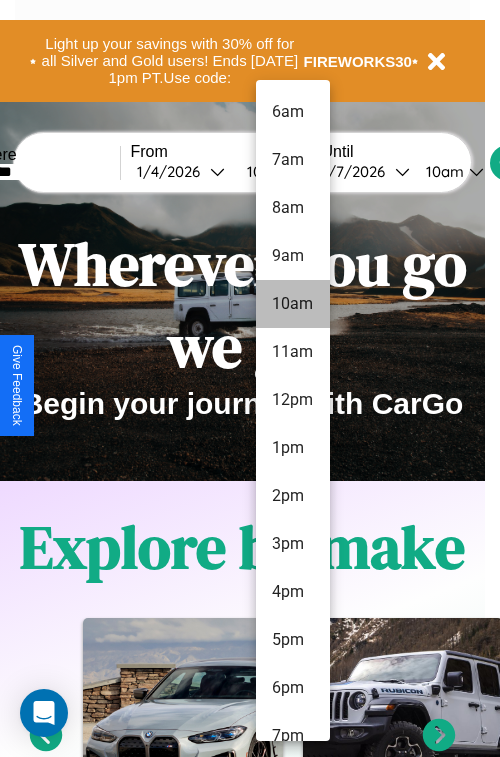 click on "10am" at bounding box center (293, 304) 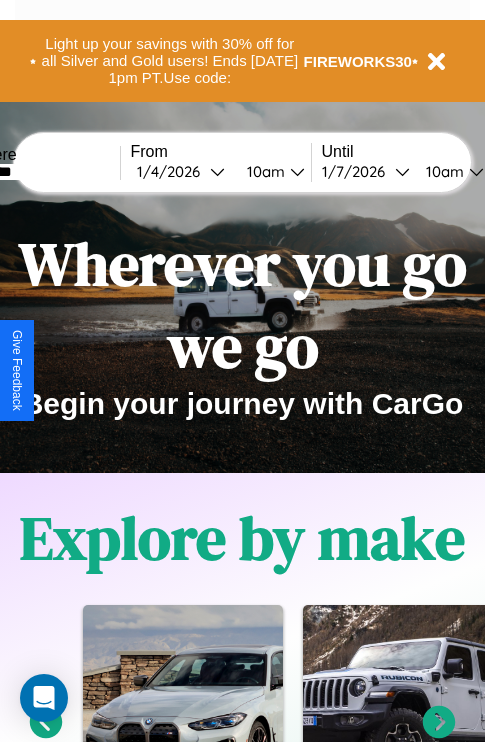 scroll, scrollTop: 0, scrollLeft: 65, axis: horizontal 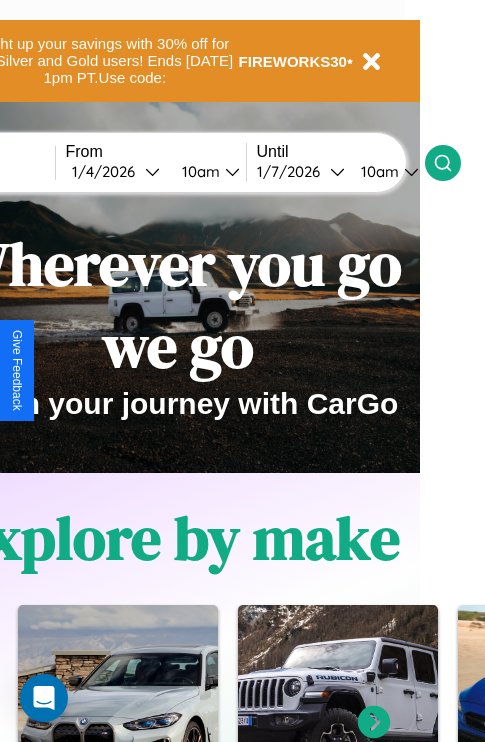 click 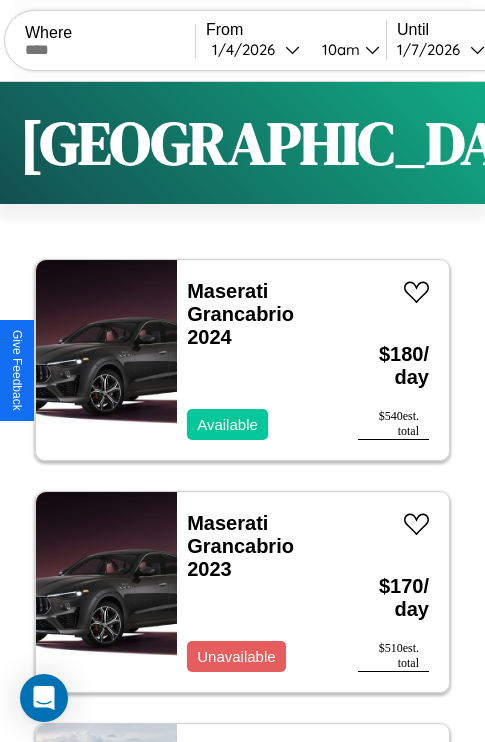 scroll, scrollTop: 95, scrollLeft: 0, axis: vertical 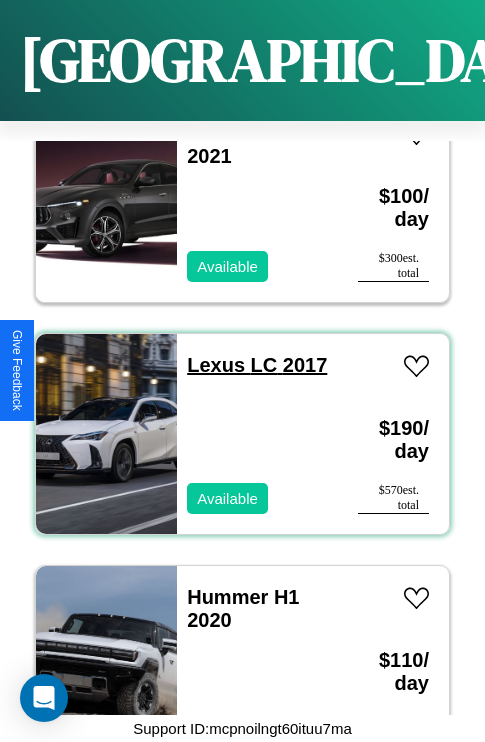click on "Lexus   LC   2017" at bounding box center (257, 365) 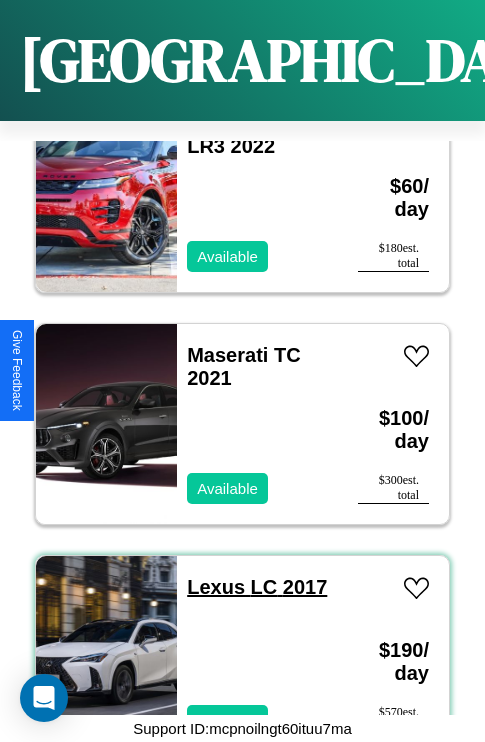 scroll, scrollTop: 14459, scrollLeft: 0, axis: vertical 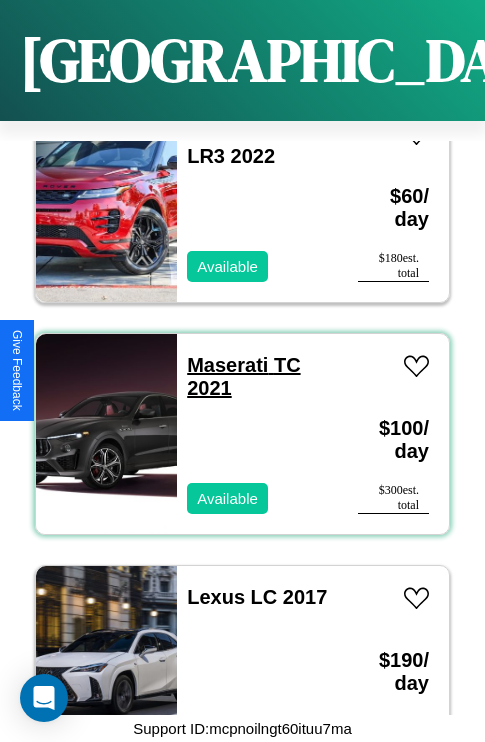 click on "Maserati   TC   2021" at bounding box center (243, 376) 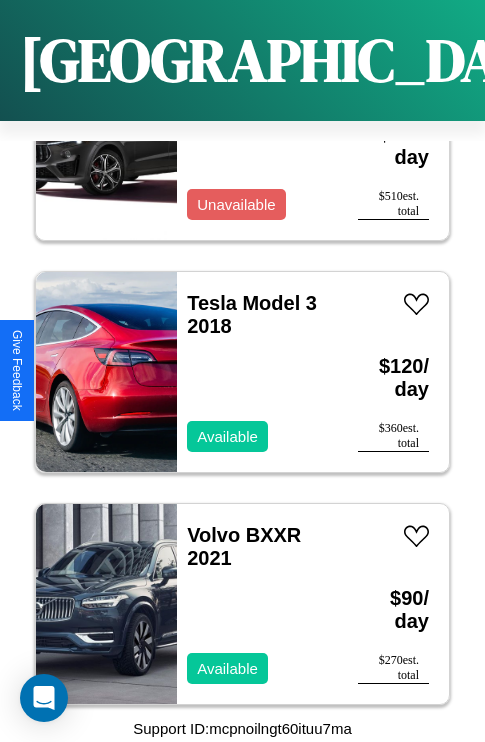scroll, scrollTop: 307, scrollLeft: 0, axis: vertical 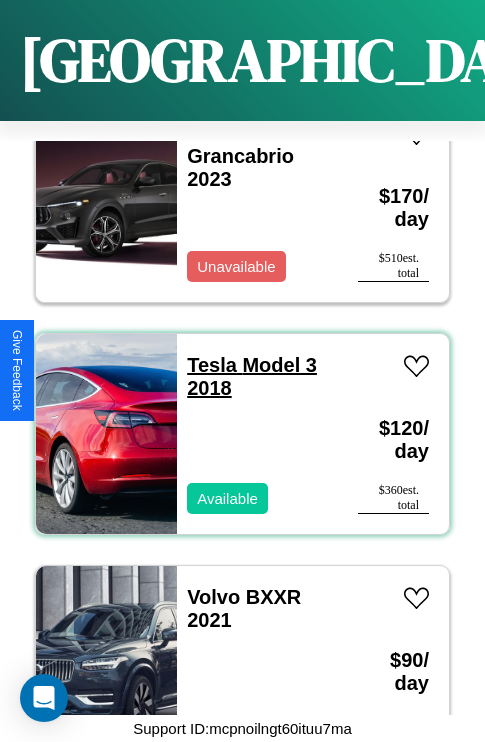 click on "Tesla   Model 3   2018" at bounding box center (252, 376) 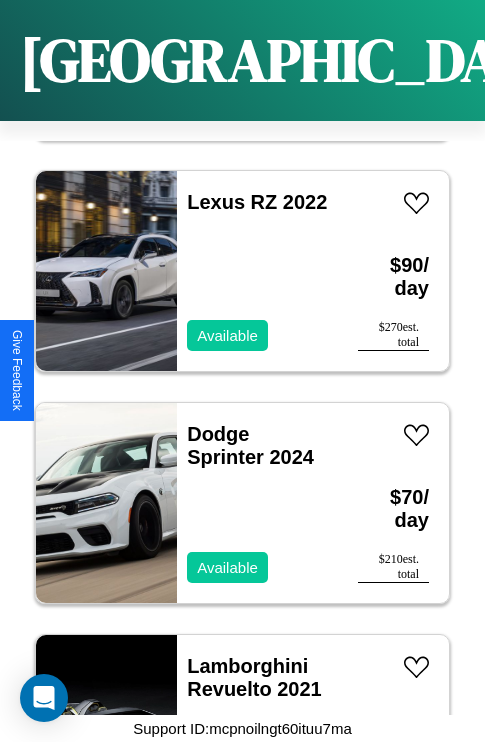 scroll, scrollTop: 32166, scrollLeft: 0, axis: vertical 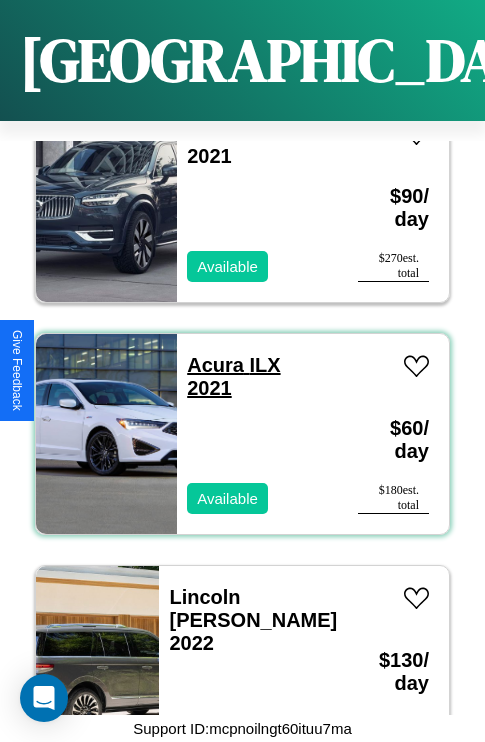 click on "Acura   ILX   2021" at bounding box center [233, 376] 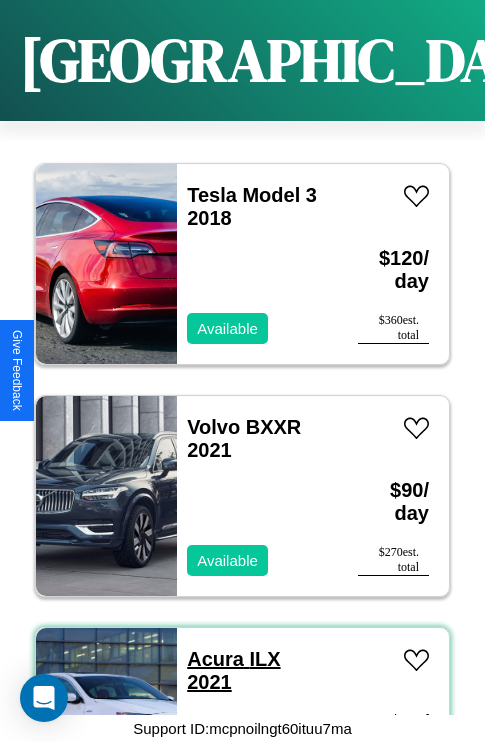 scroll, scrollTop: 75, scrollLeft: 0, axis: vertical 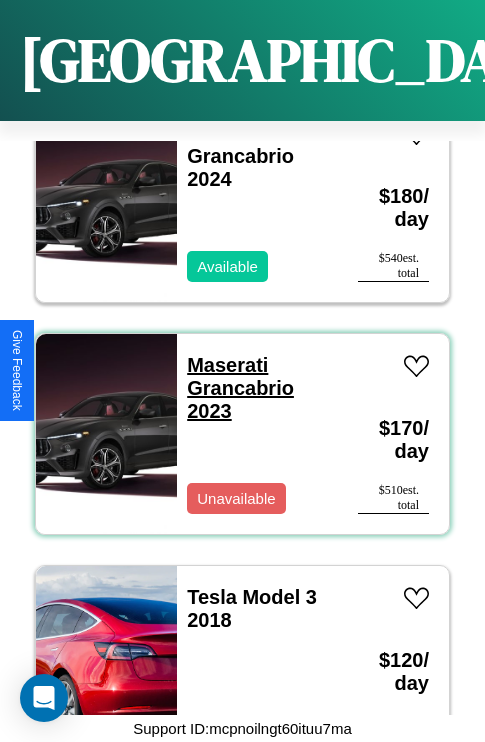 click on "Maserati   Grancabrio   2023" at bounding box center [240, 388] 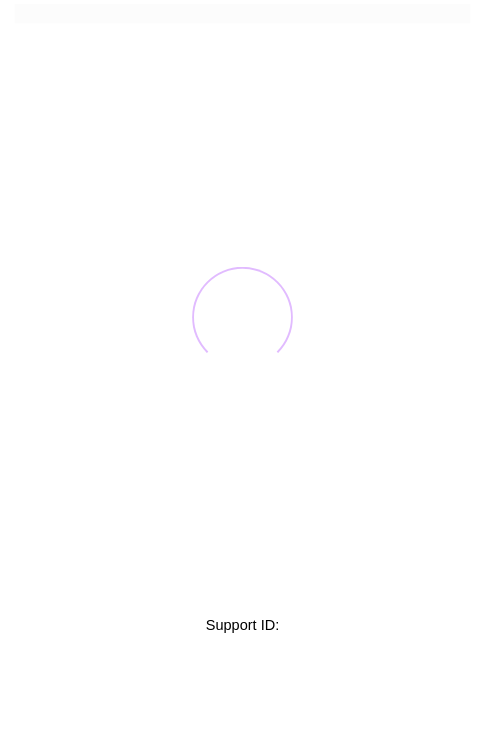 scroll, scrollTop: 0, scrollLeft: 0, axis: both 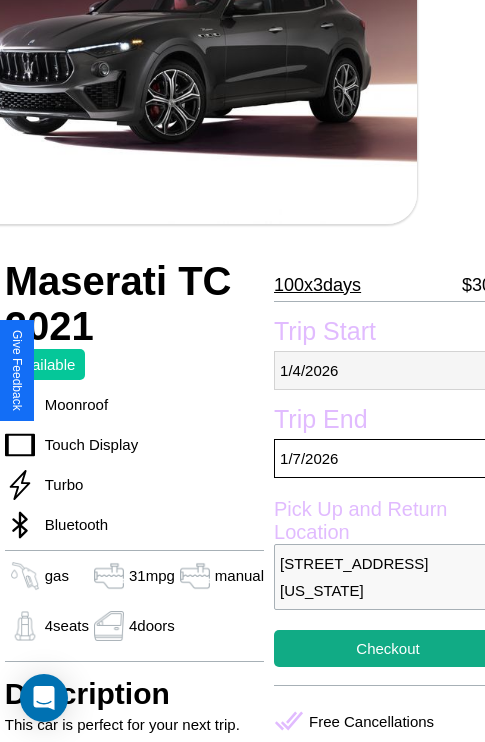click on "1 / 4 / 2026" at bounding box center [388, 370] 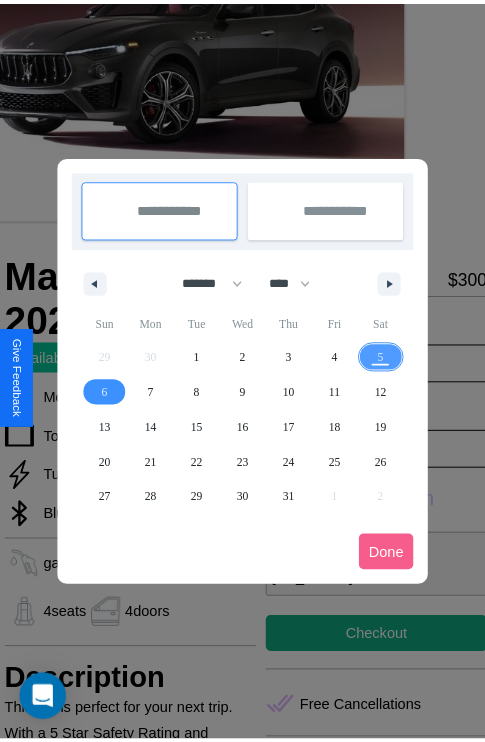 scroll, scrollTop: 0, scrollLeft: 68, axis: horizontal 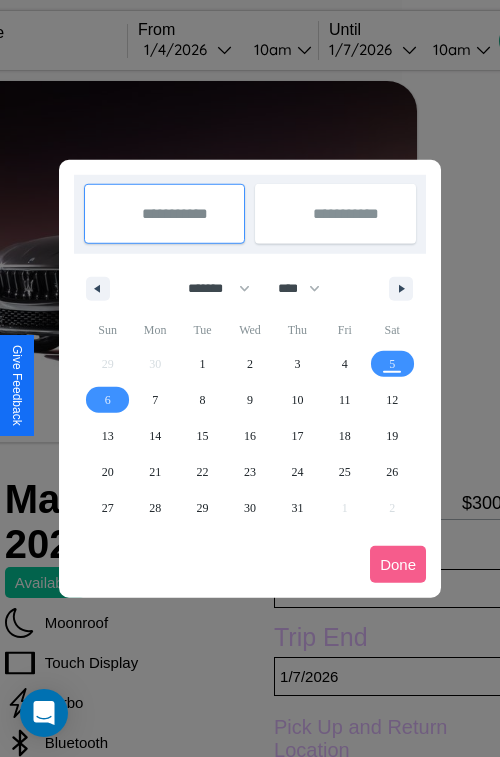click at bounding box center (250, 378) 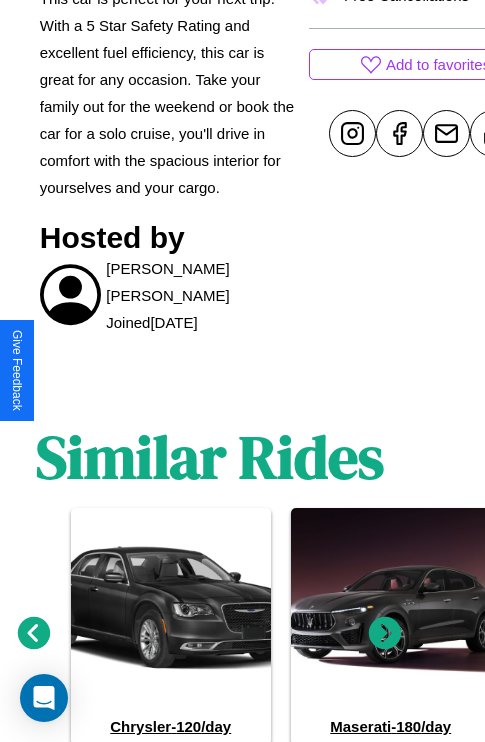 scroll, scrollTop: 1013, scrollLeft: 30, axis: both 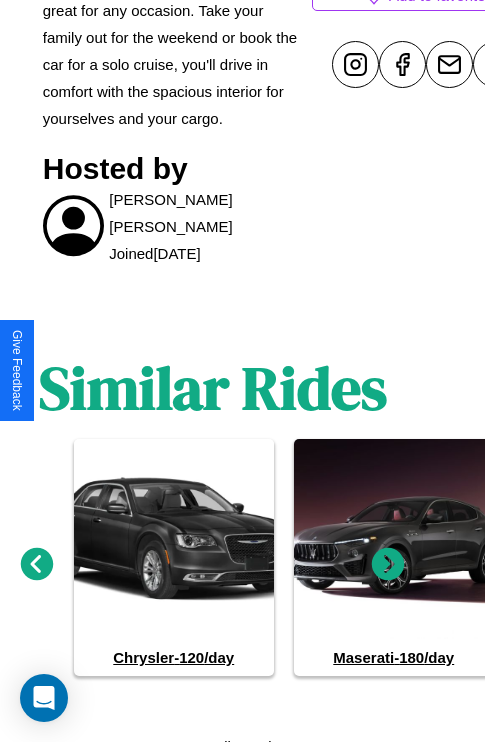 click 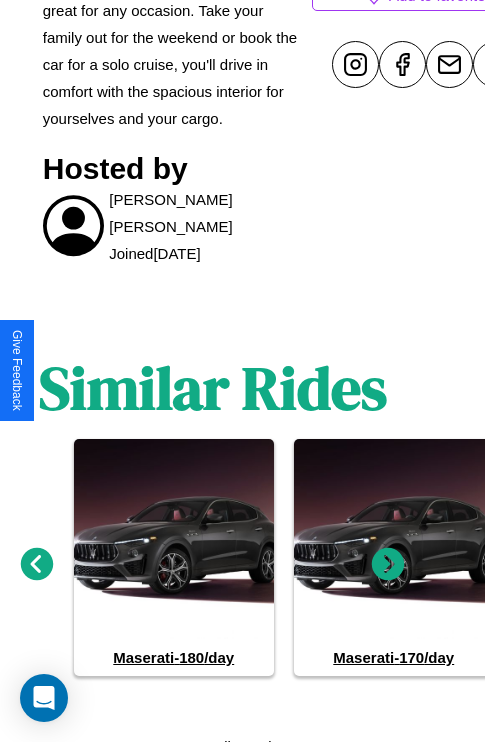 click 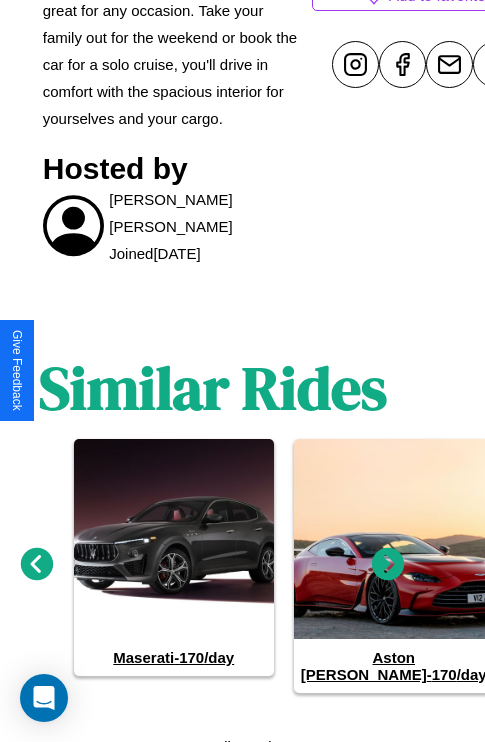 click 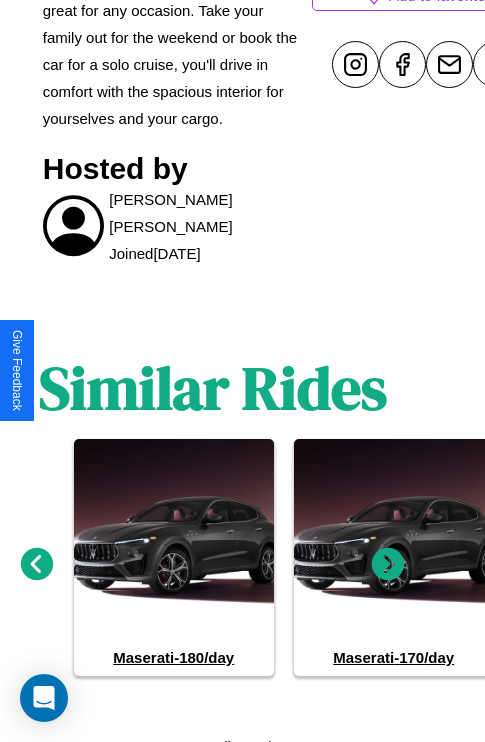 click 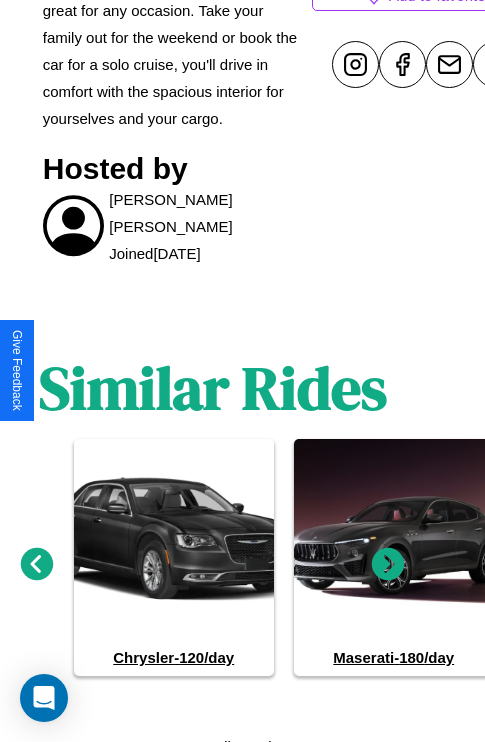 click 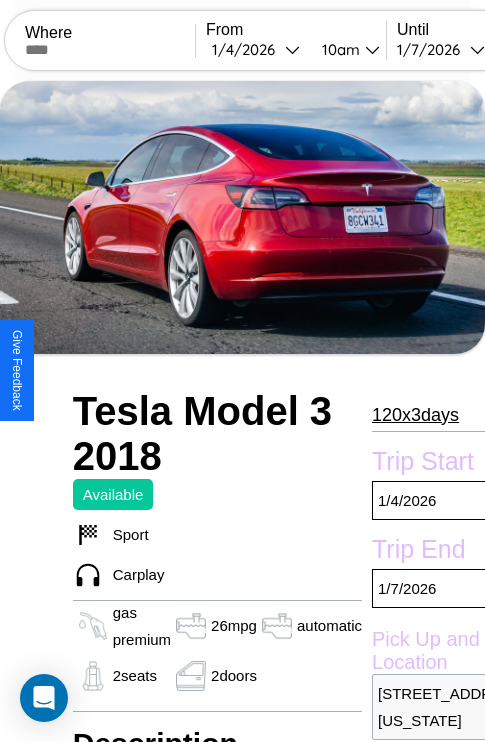 scroll, scrollTop: 63, scrollLeft: 0, axis: vertical 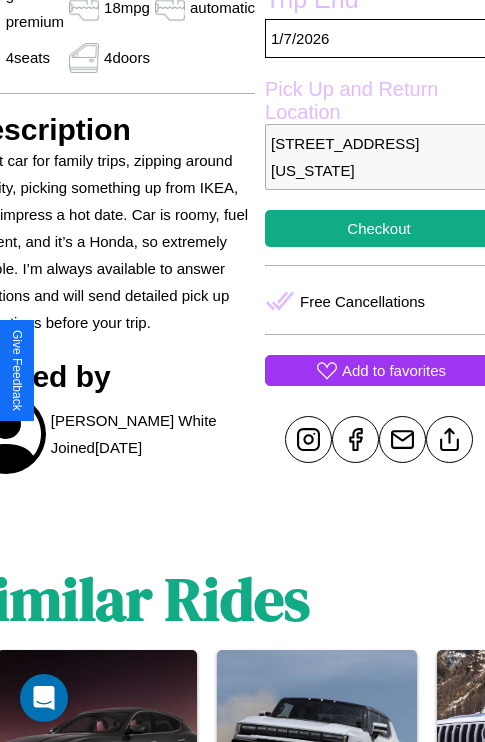click on "Add to favorites" at bounding box center [394, 370] 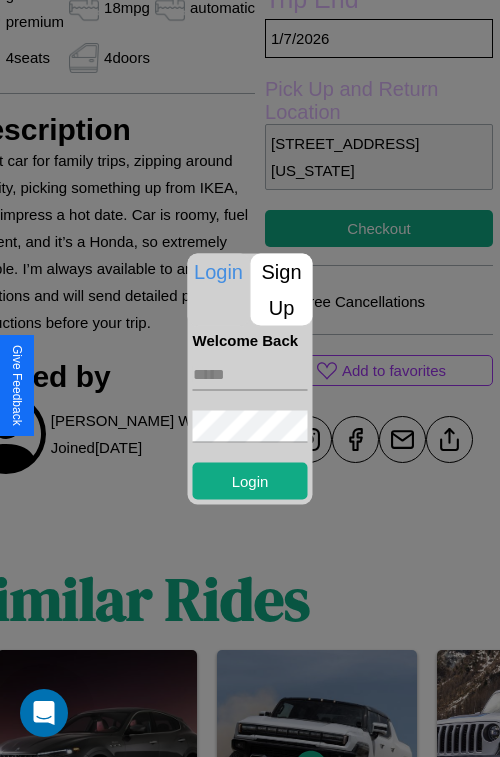 click on "Sign Up" at bounding box center [282, 289] 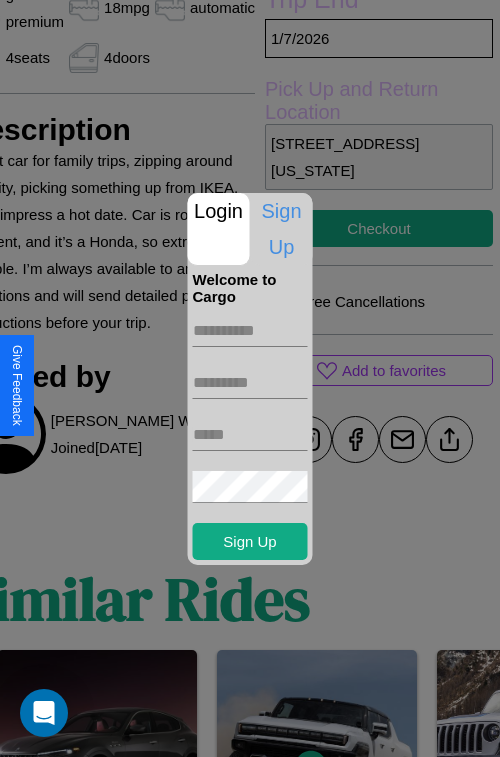 click at bounding box center [250, 331] 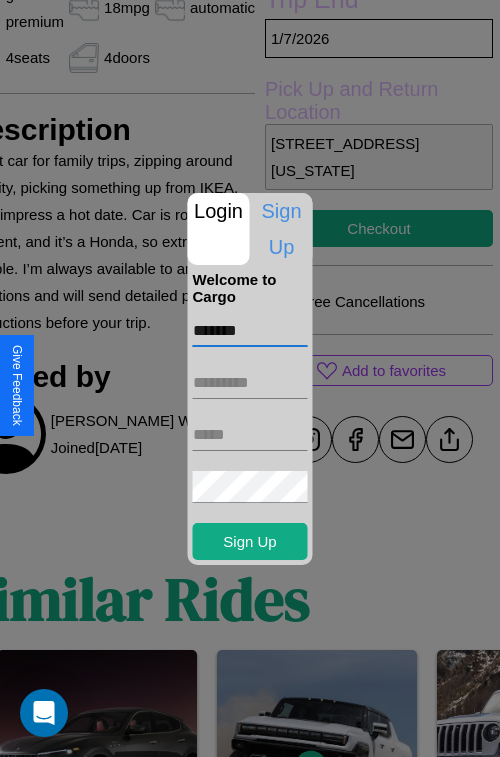 type on "*******" 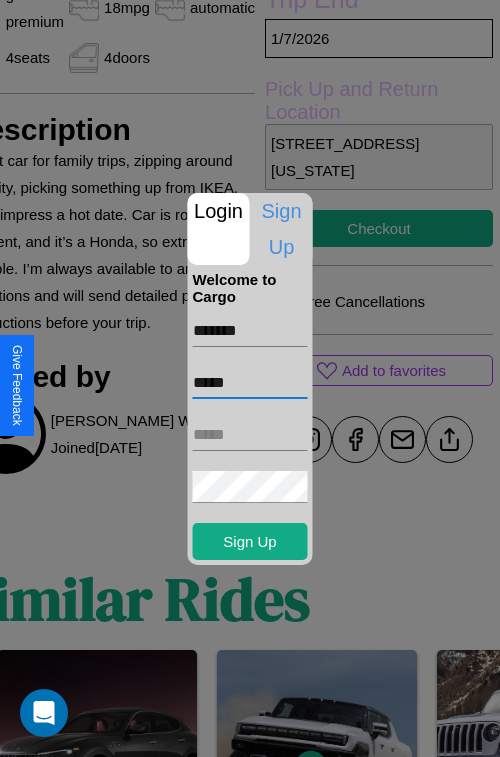 type on "*****" 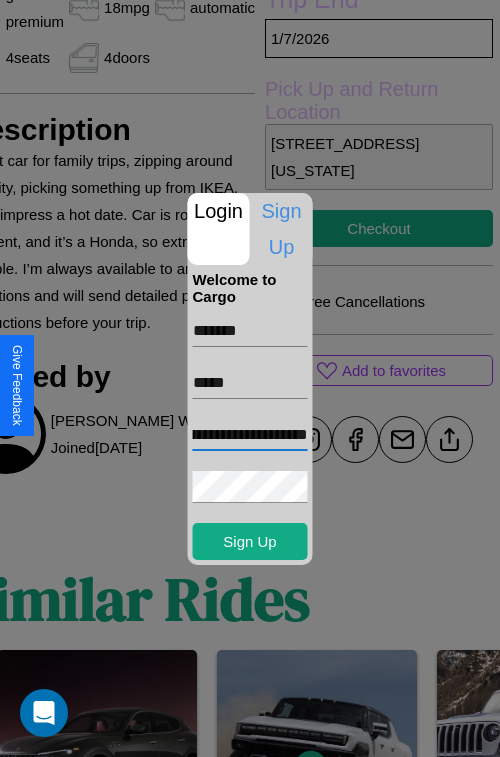 scroll, scrollTop: 0, scrollLeft: 83, axis: horizontal 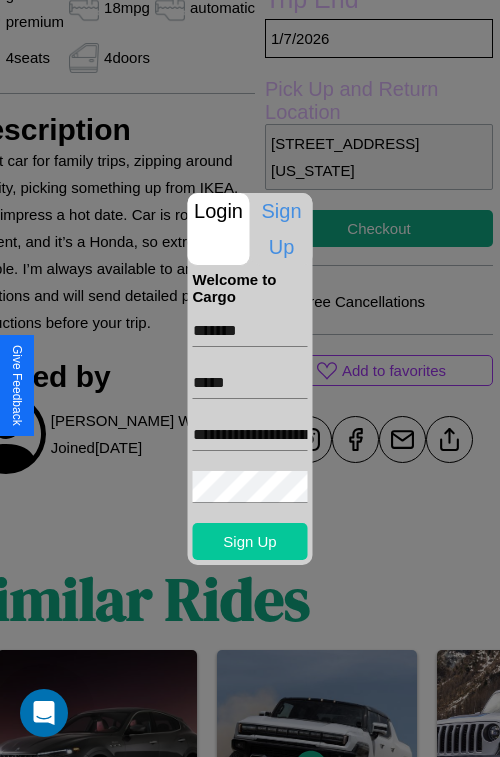click on "Sign Up" at bounding box center [250, 541] 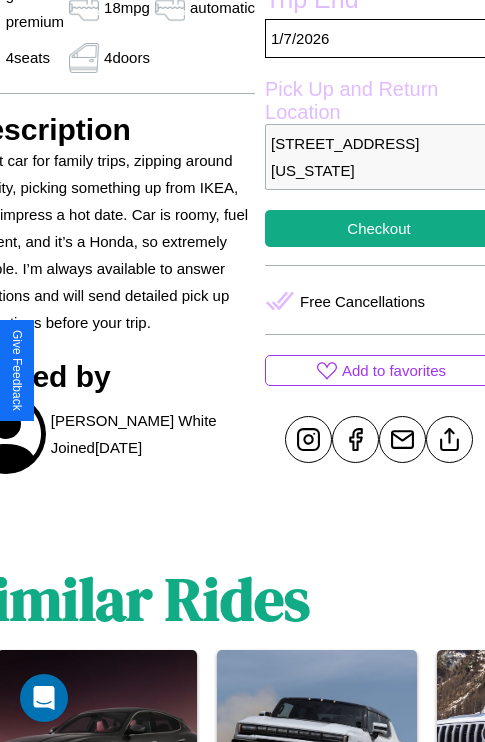 scroll, scrollTop: 601, scrollLeft: 107, axis: both 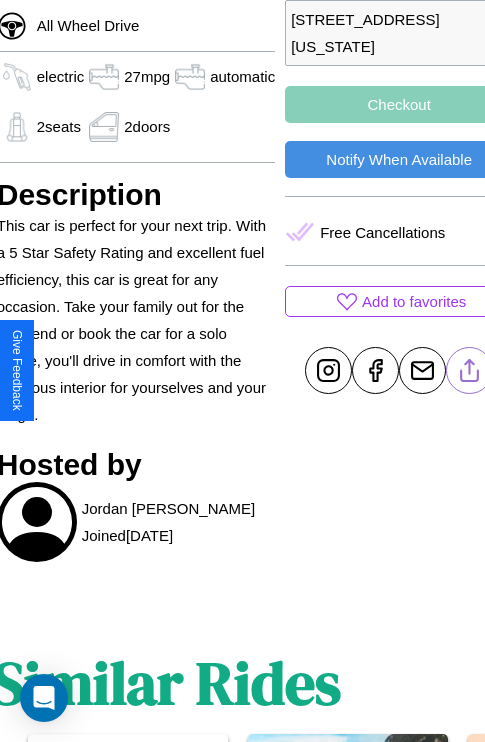 click 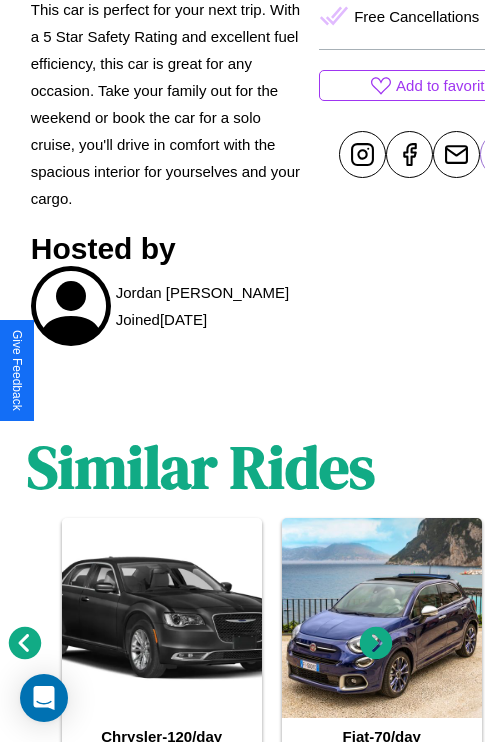 scroll, scrollTop: 1058, scrollLeft: 30, axis: both 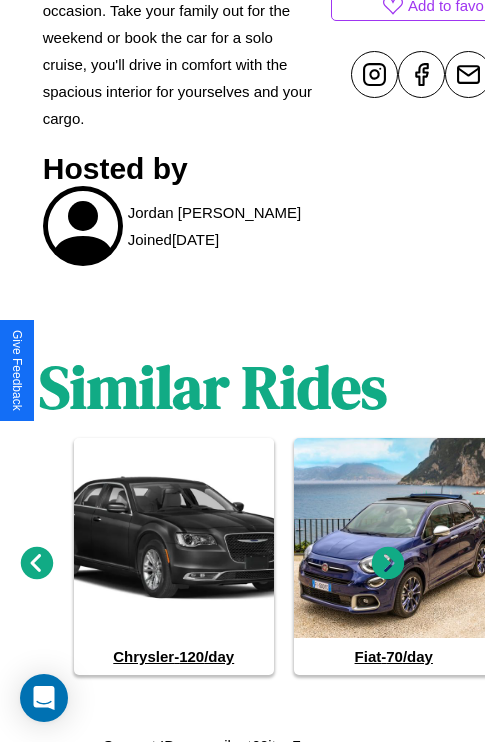 click 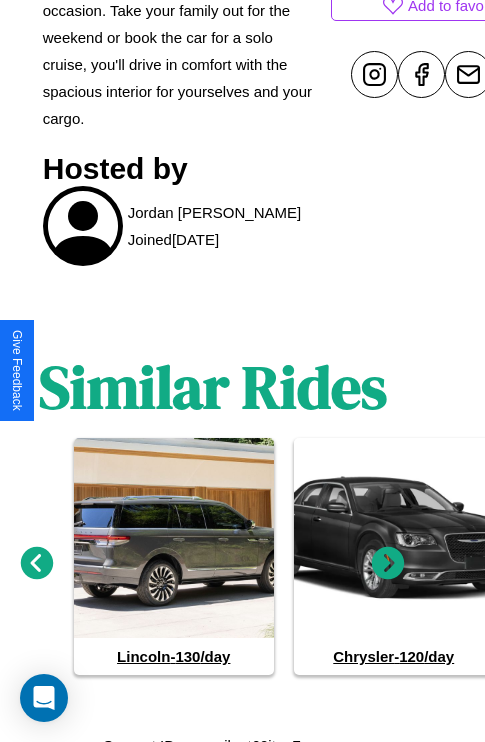click 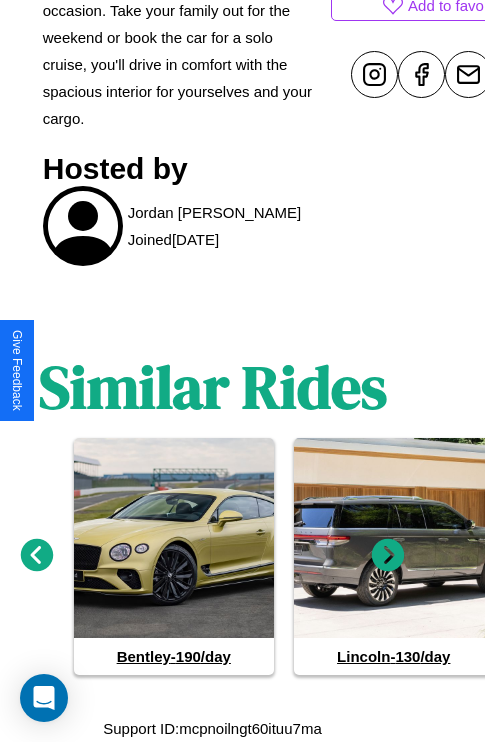 click 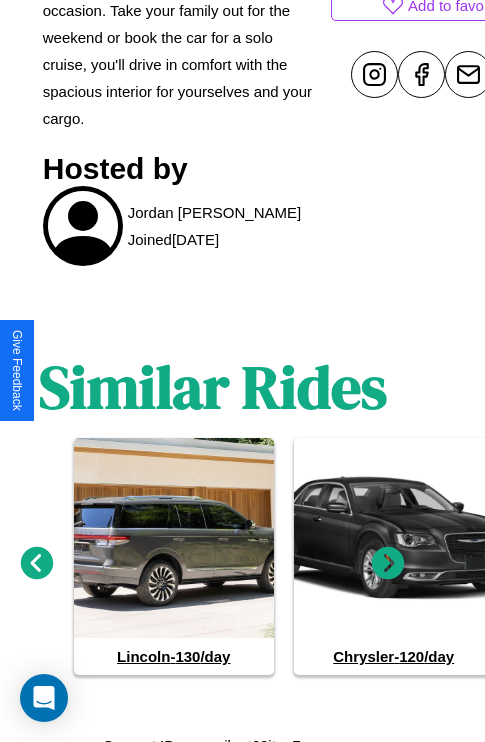 click 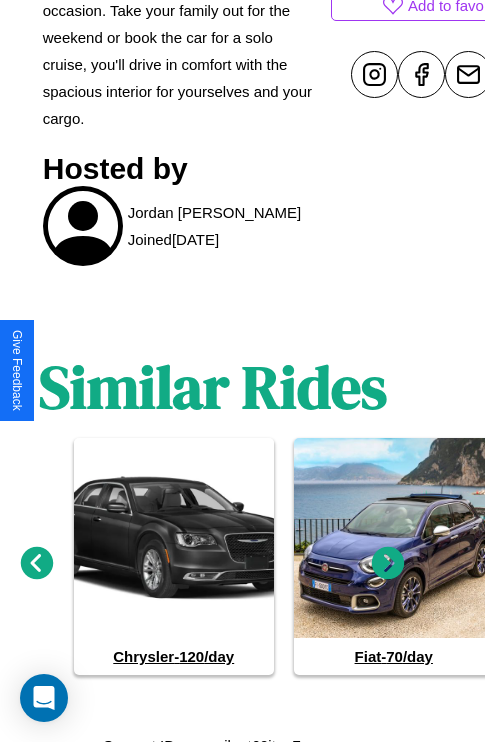 click 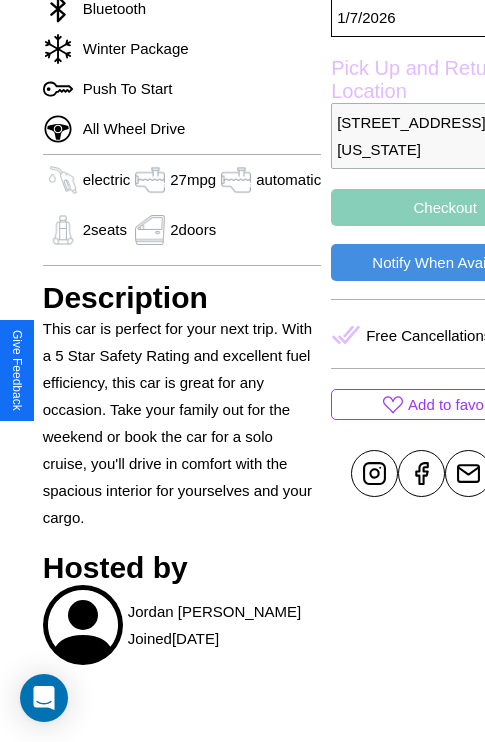 scroll, scrollTop: 132, scrollLeft: 30, axis: both 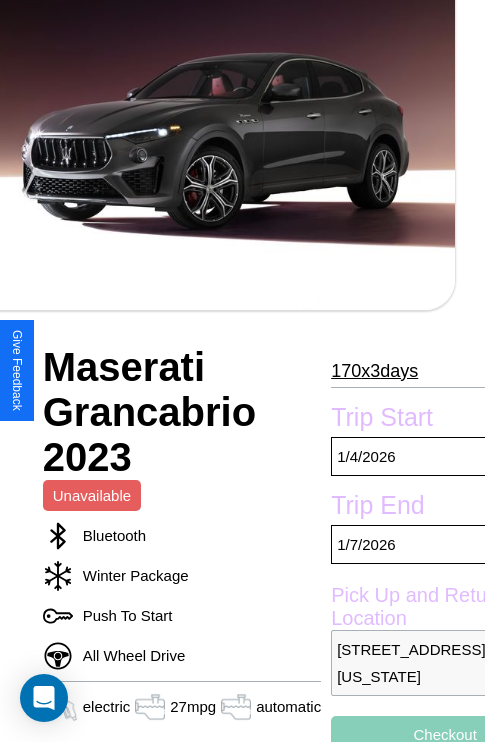click on "170  x  3  days" at bounding box center (374, 371) 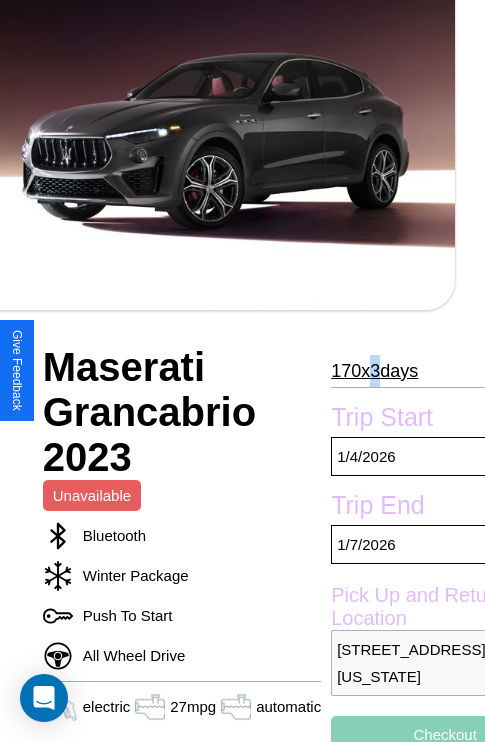 click on "170  x  3  days" at bounding box center [374, 371] 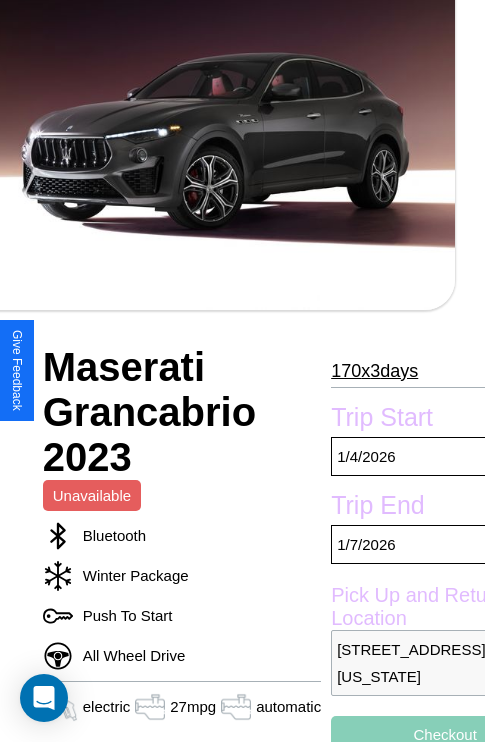 click on "170  x  3  days" at bounding box center (374, 371) 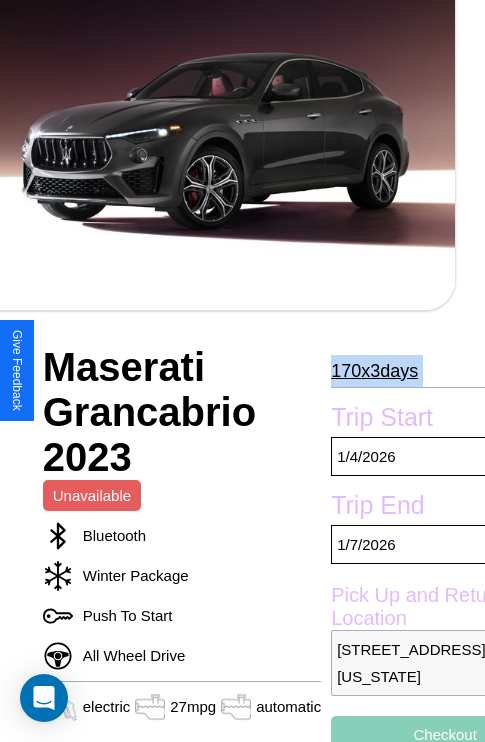 click on "170  x  3  days" at bounding box center (374, 371) 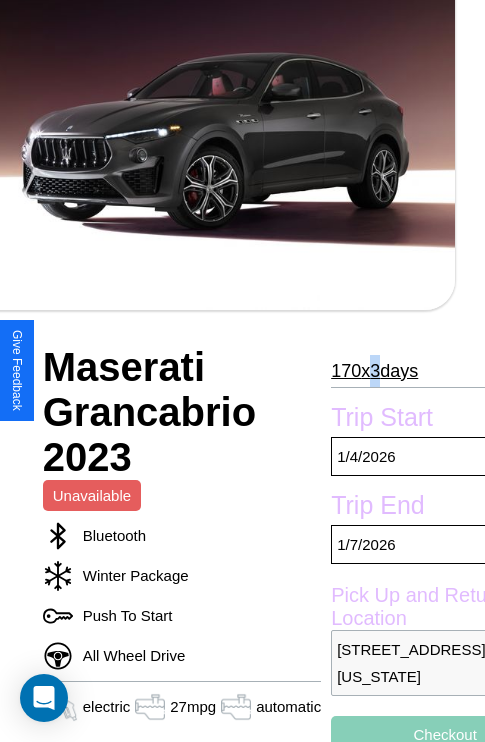 click on "170  x  3  days" at bounding box center (374, 371) 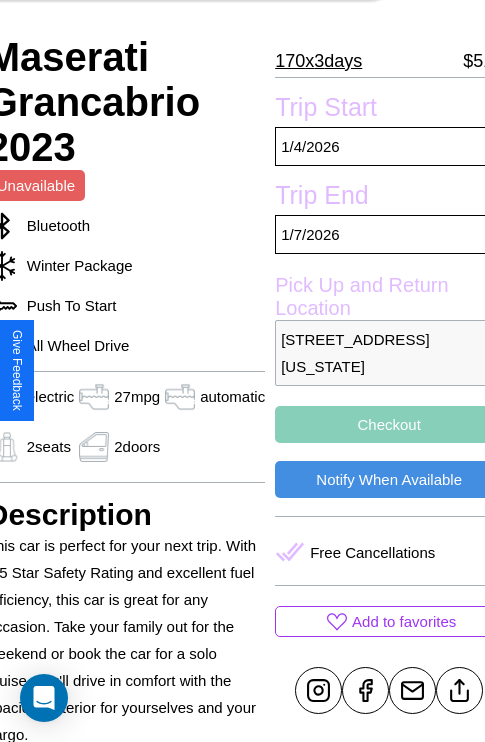 scroll, scrollTop: 496, scrollLeft: 96, axis: both 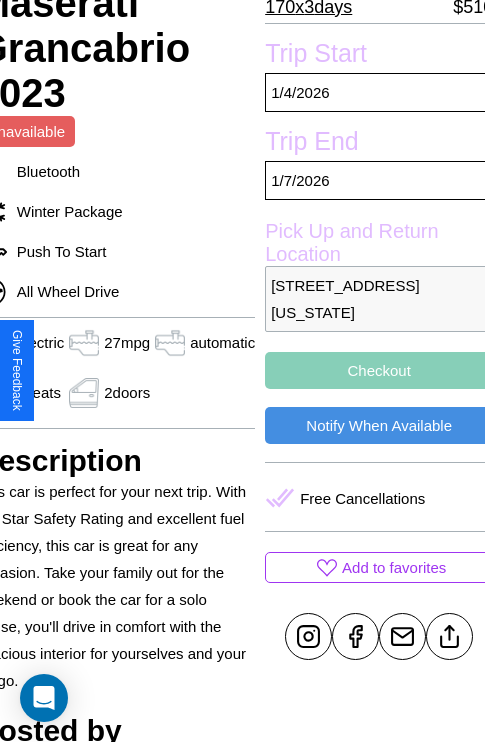 click on "Checkout" at bounding box center [379, 370] 